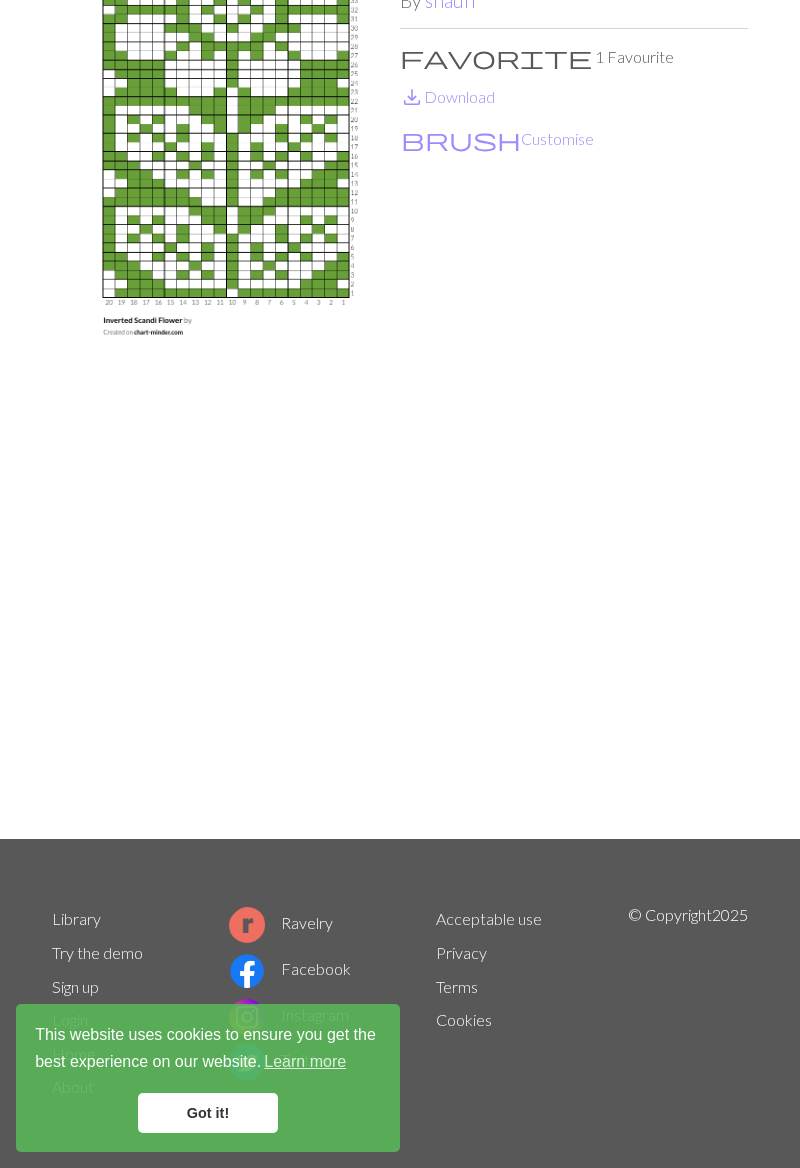scroll, scrollTop: 282, scrollLeft: 0, axis: vertical 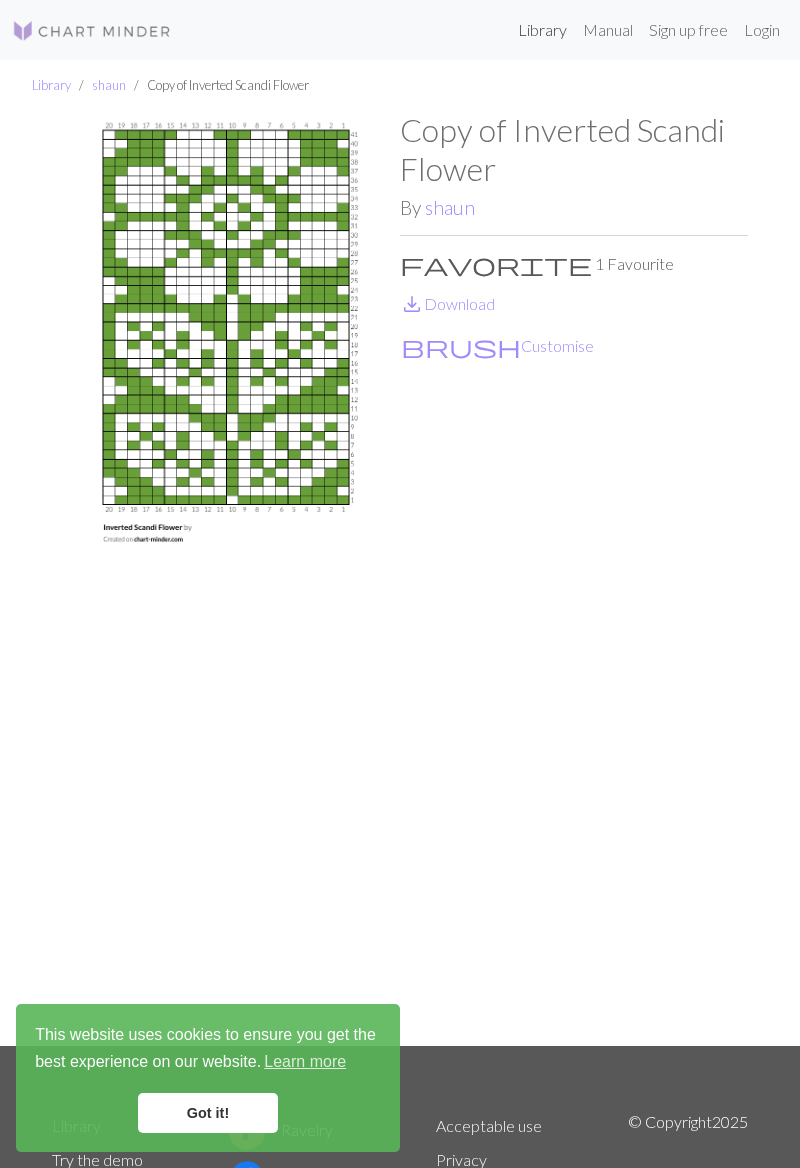 click on "Library" at bounding box center (542, 30) 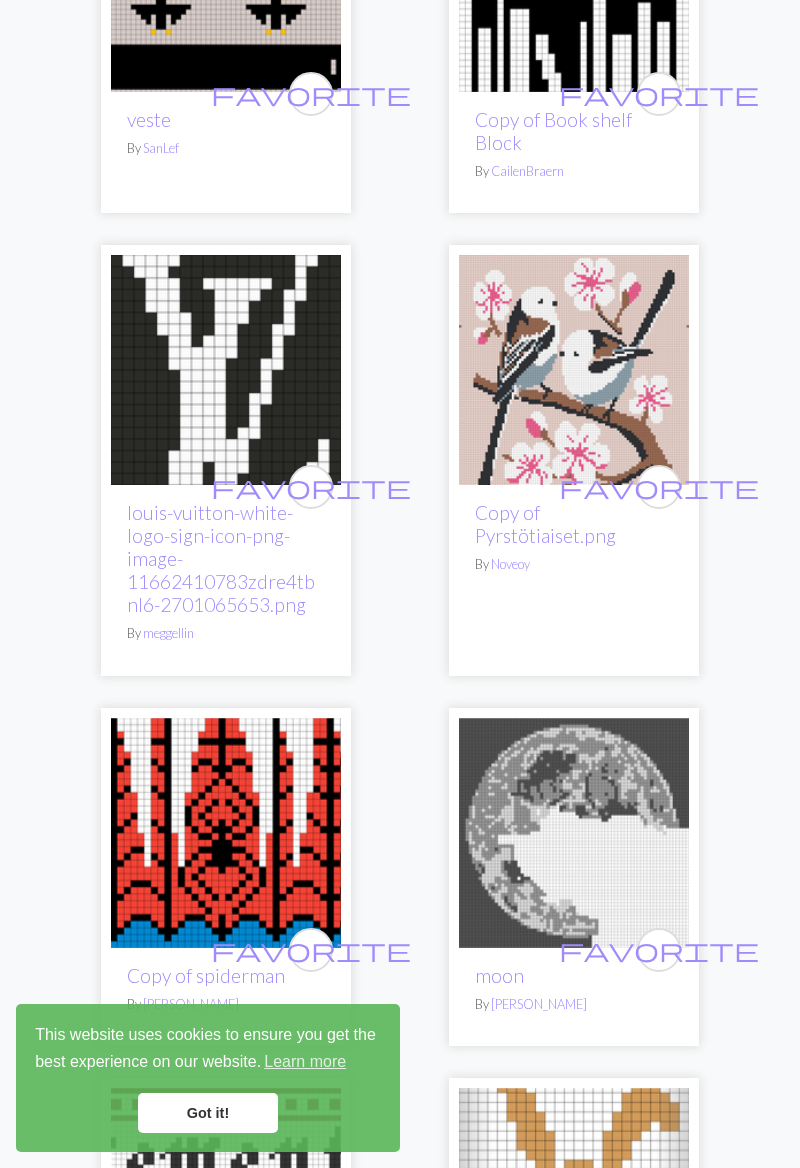 scroll, scrollTop: 7769, scrollLeft: 0, axis: vertical 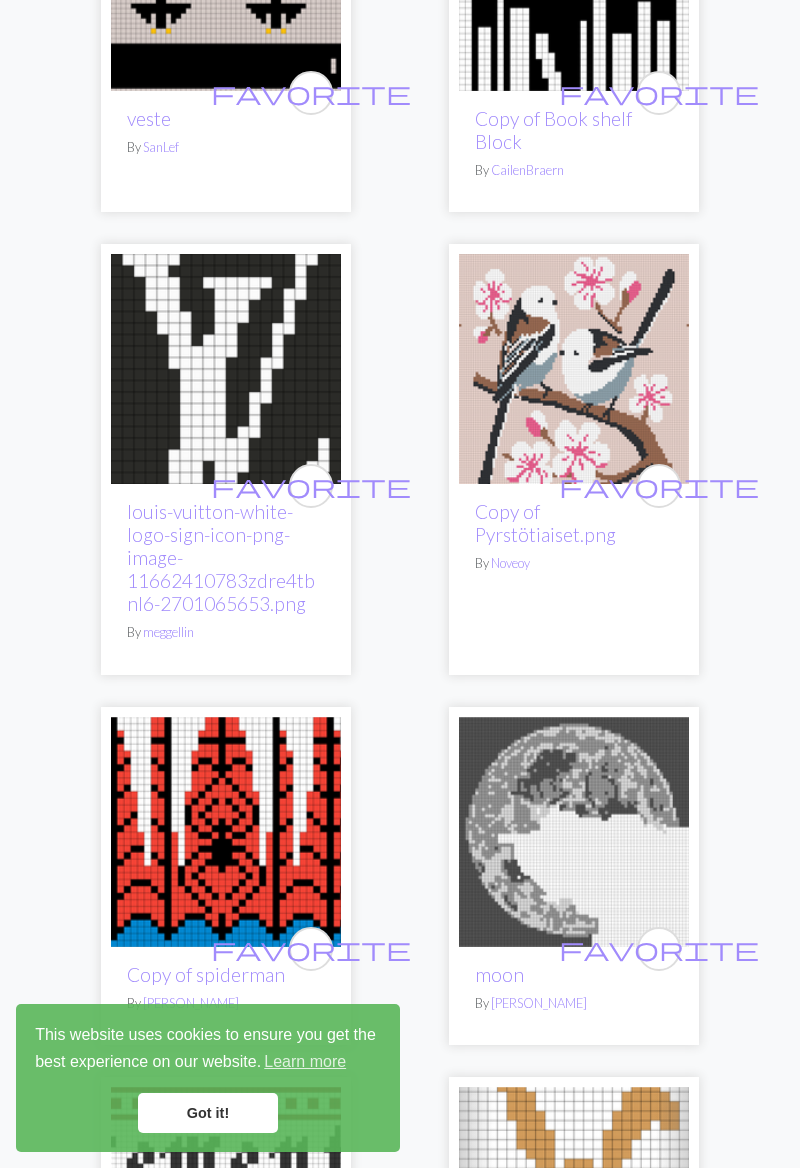 click at bounding box center [574, 369] 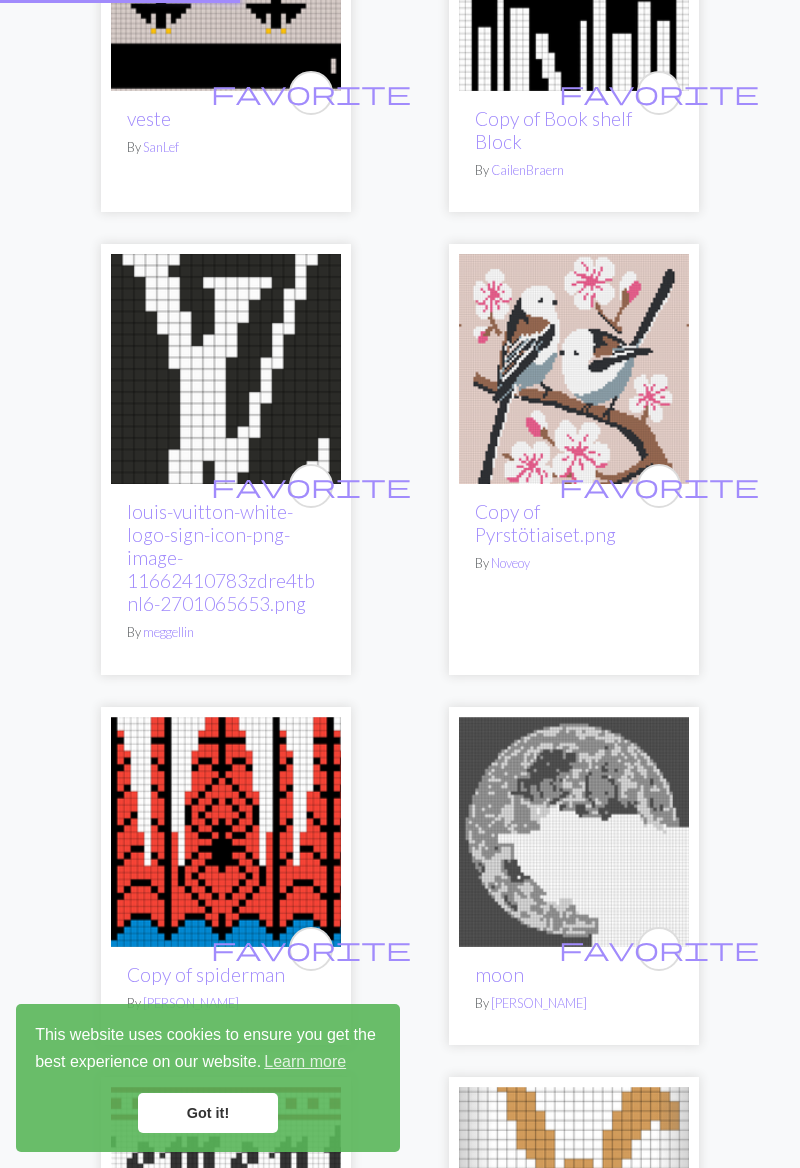 scroll, scrollTop: 0, scrollLeft: 0, axis: both 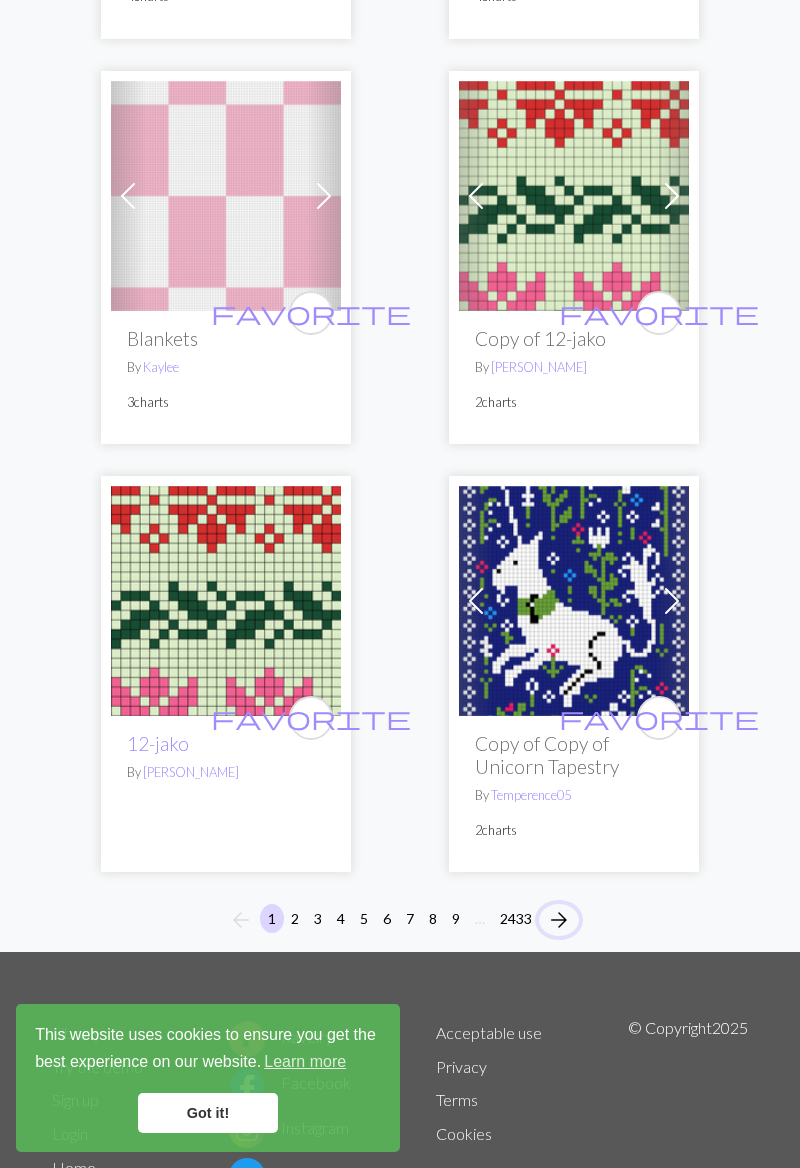 click on "arrow_forward" at bounding box center [559, 920] 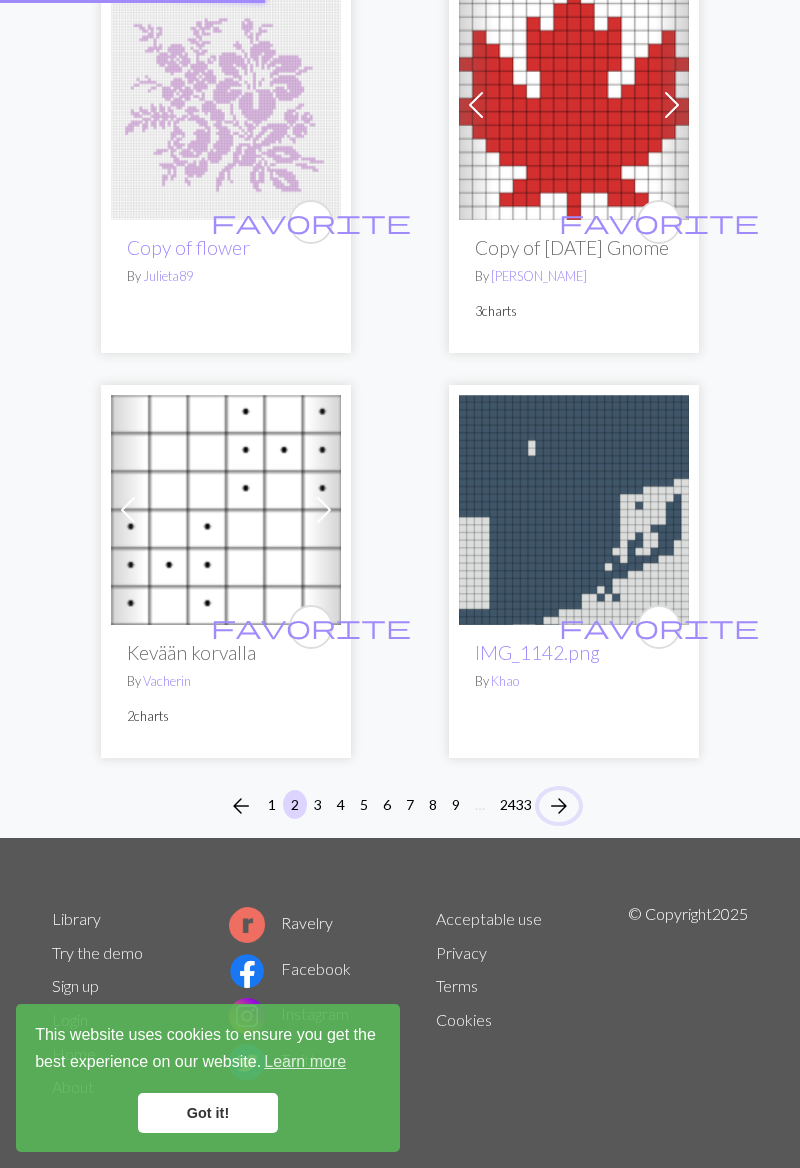 scroll, scrollTop: 0, scrollLeft: 0, axis: both 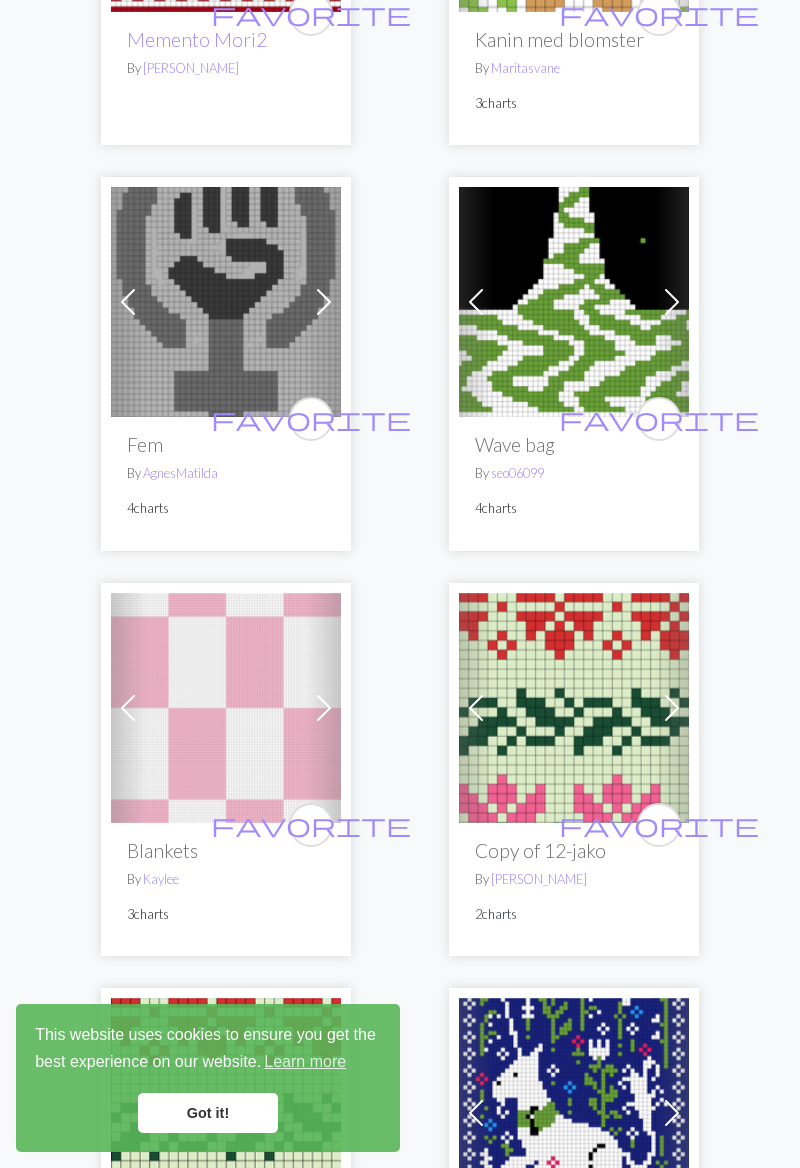 click at bounding box center (226, 708) 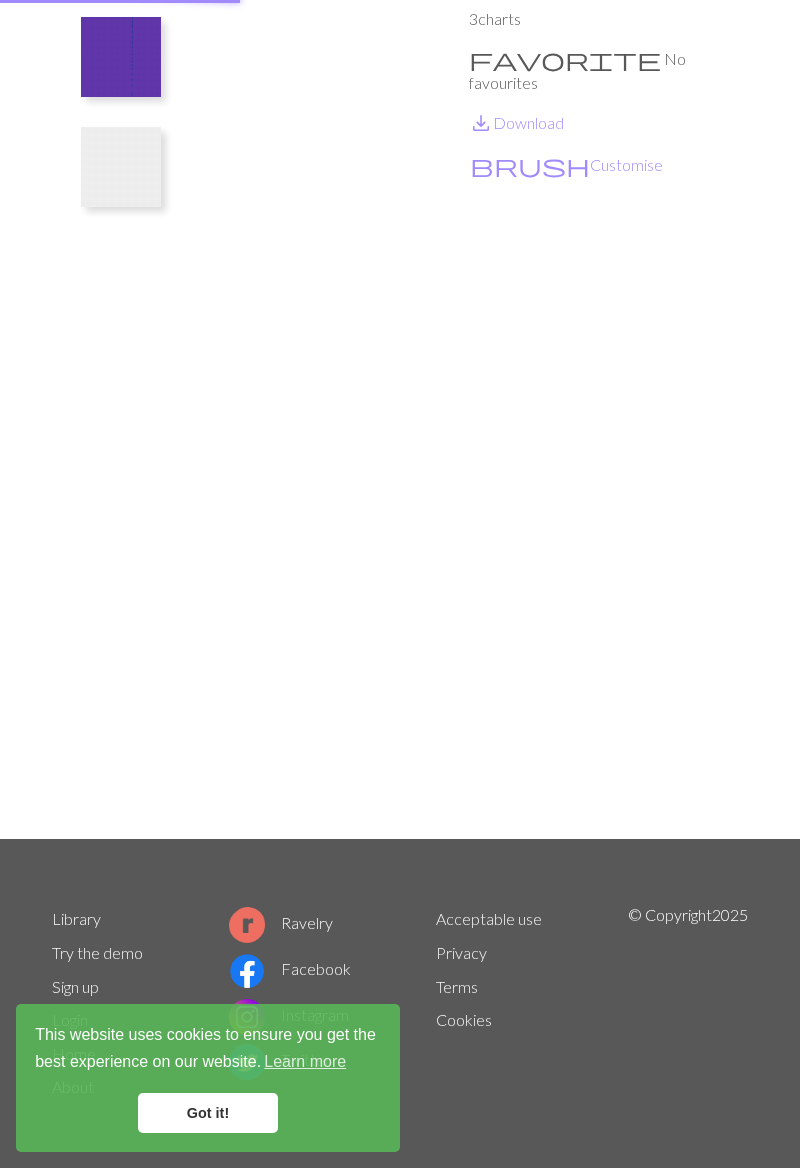 scroll, scrollTop: 0, scrollLeft: 0, axis: both 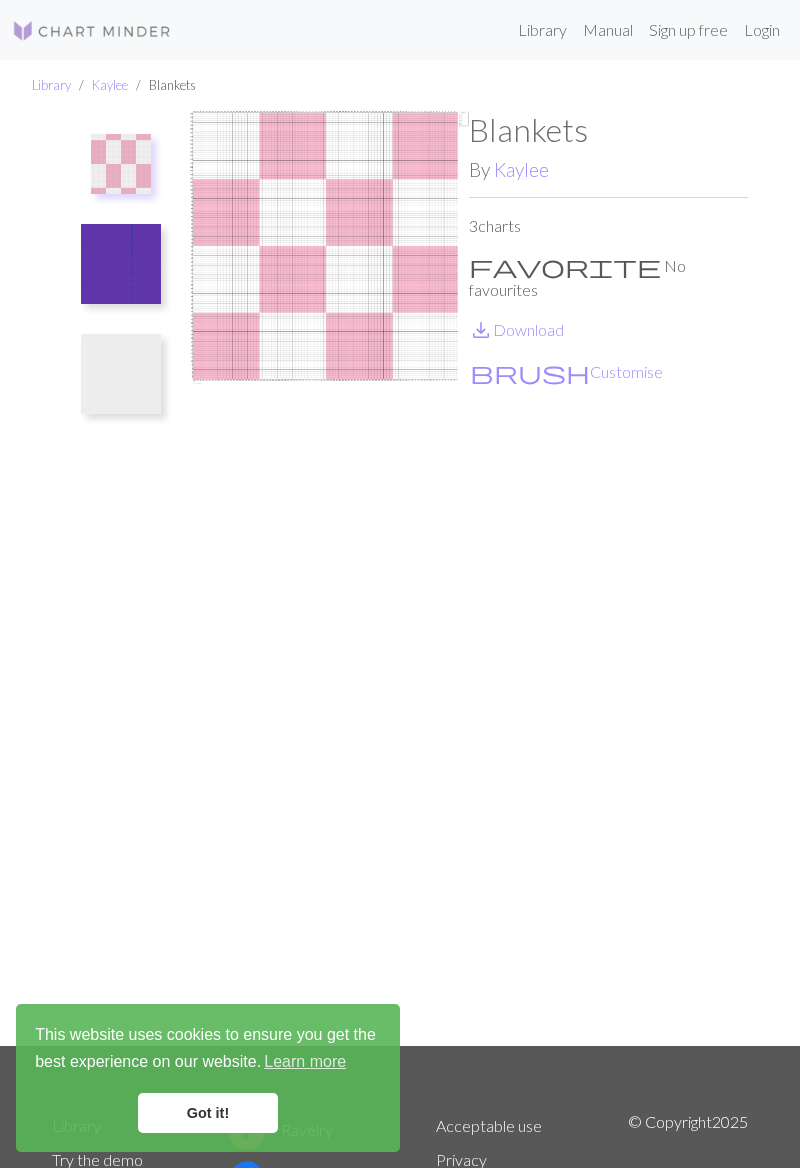 click at bounding box center [121, 164] 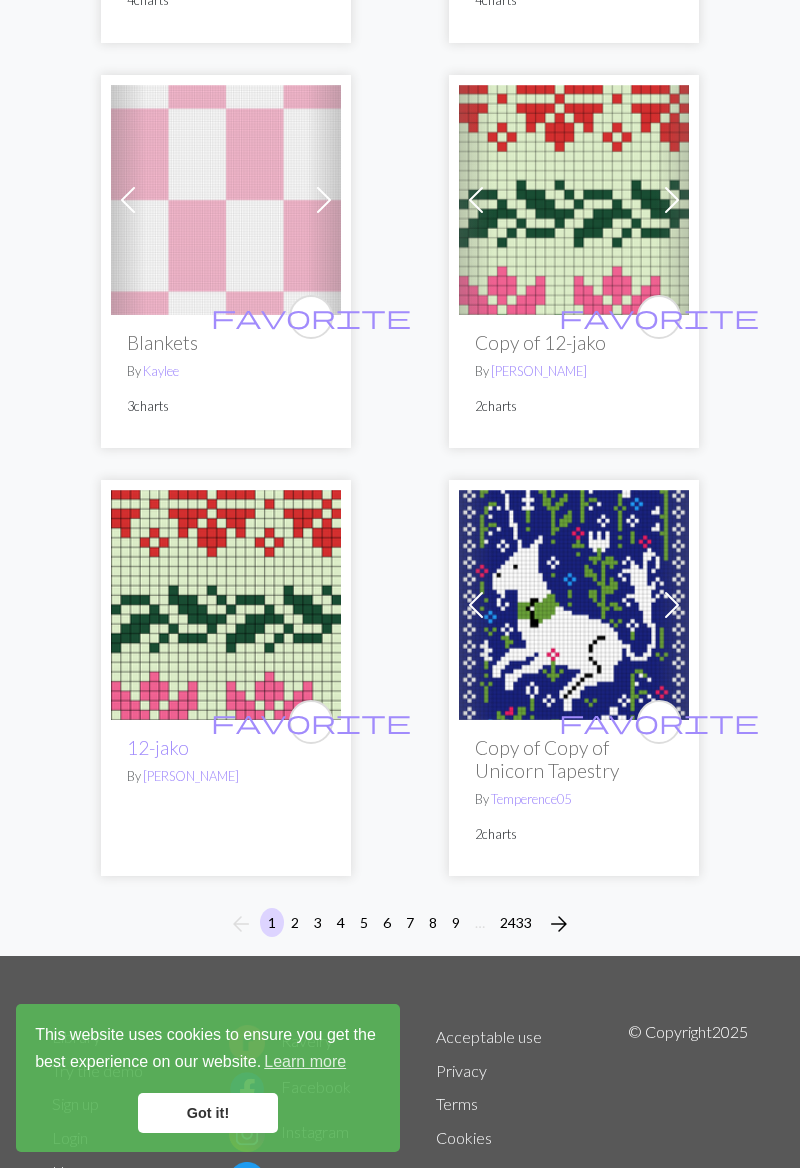 scroll, scrollTop: 9586, scrollLeft: 0, axis: vertical 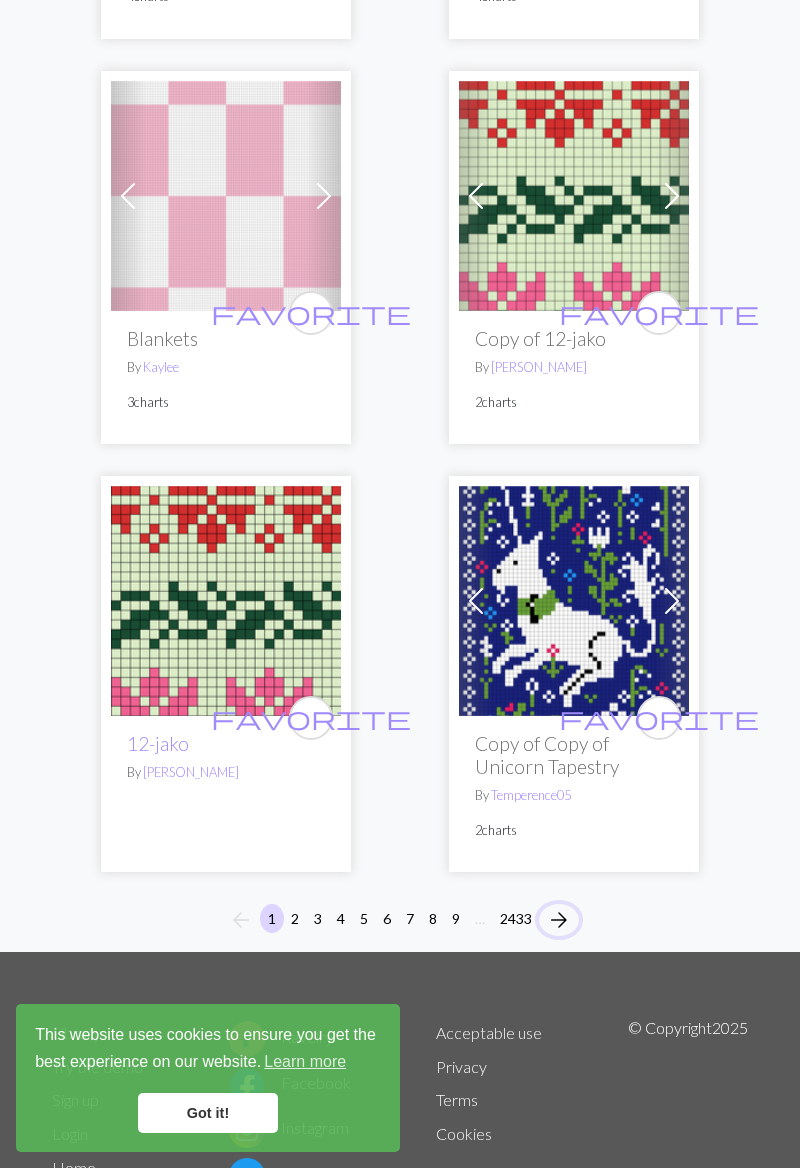 click on "arrow_forward" at bounding box center (559, 920) 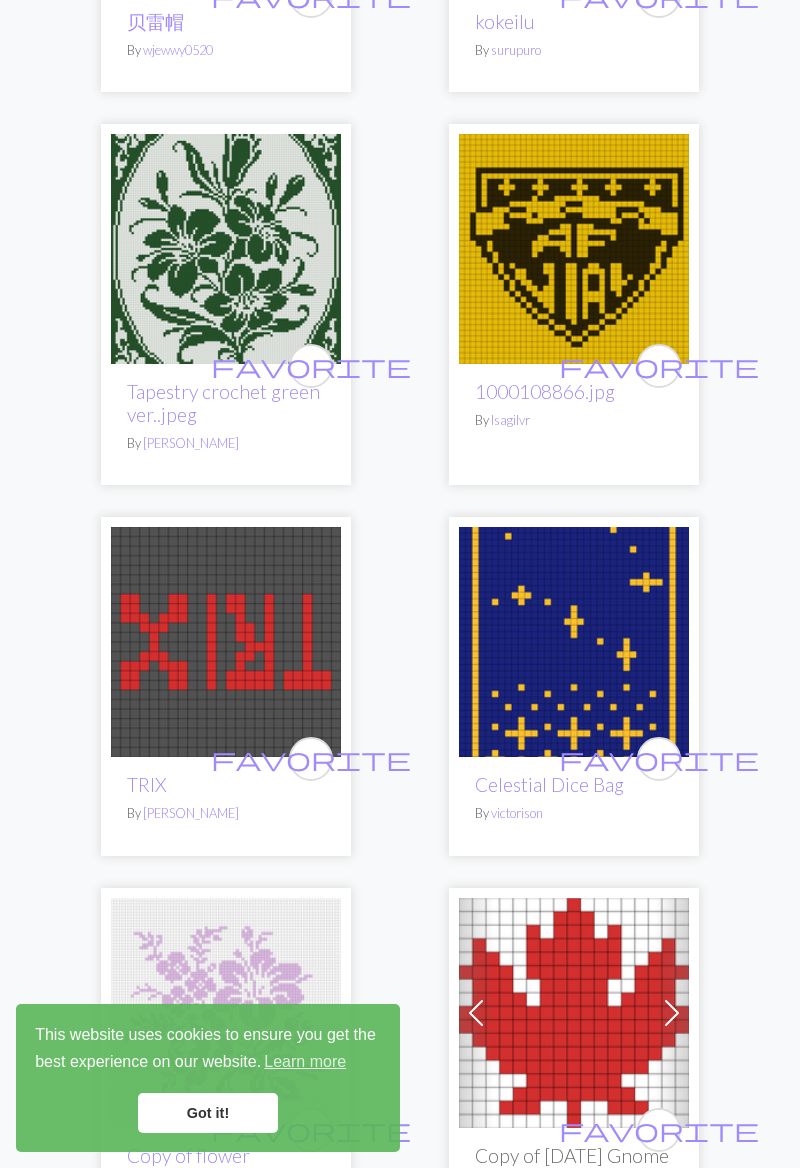 scroll, scrollTop: 8366, scrollLeft: 0, axis: vertical 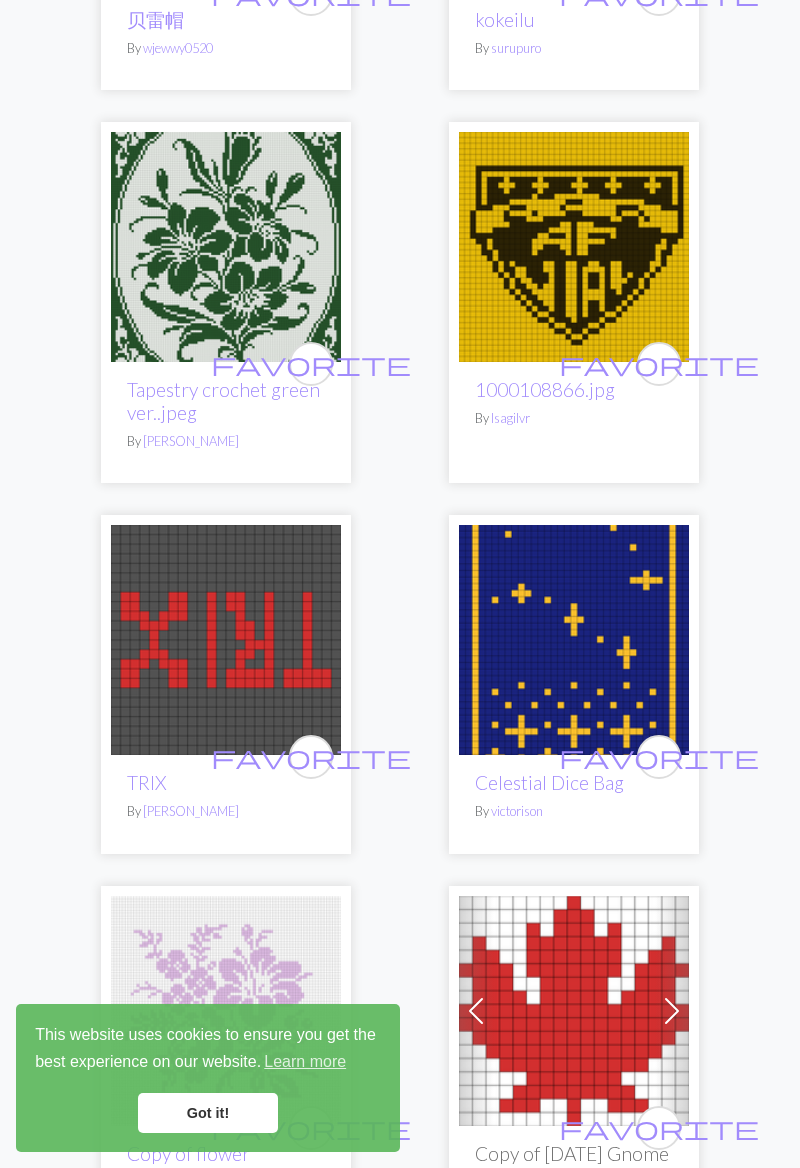 click at bounding box center [226, 247] 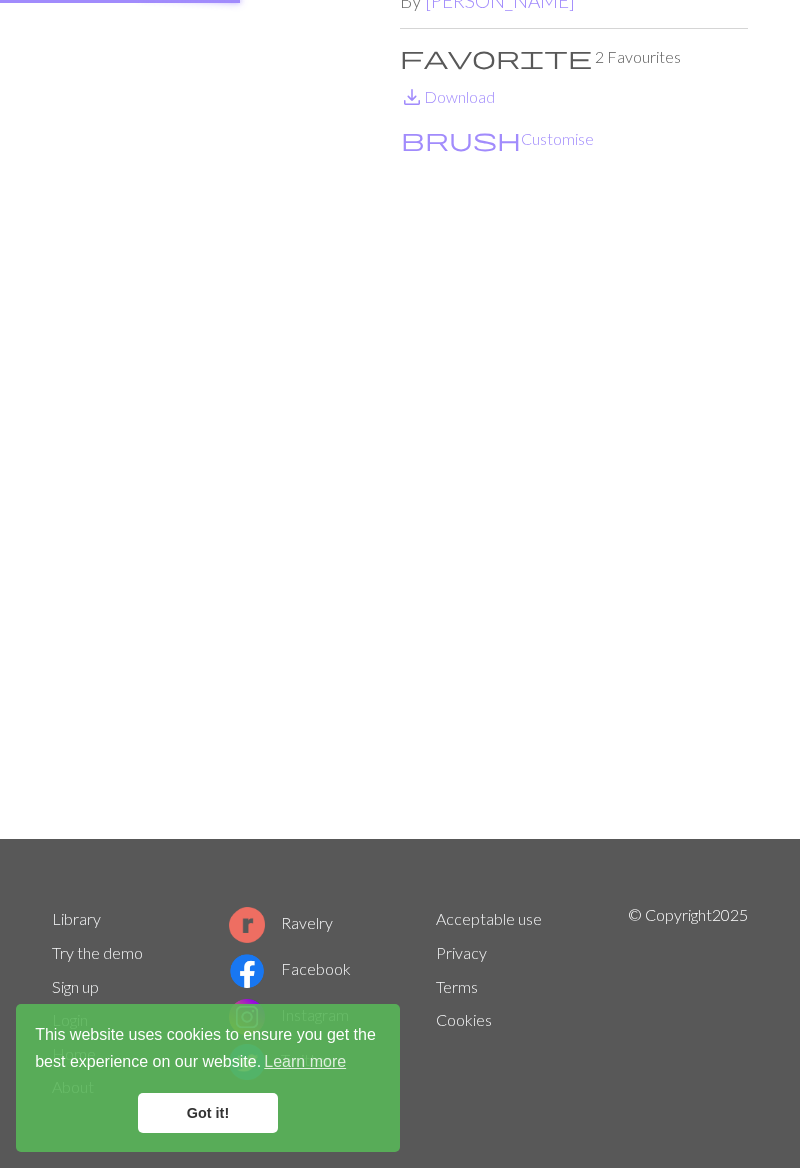 scroll, scrollTop: 0, scrollLeft: 0, axis: both 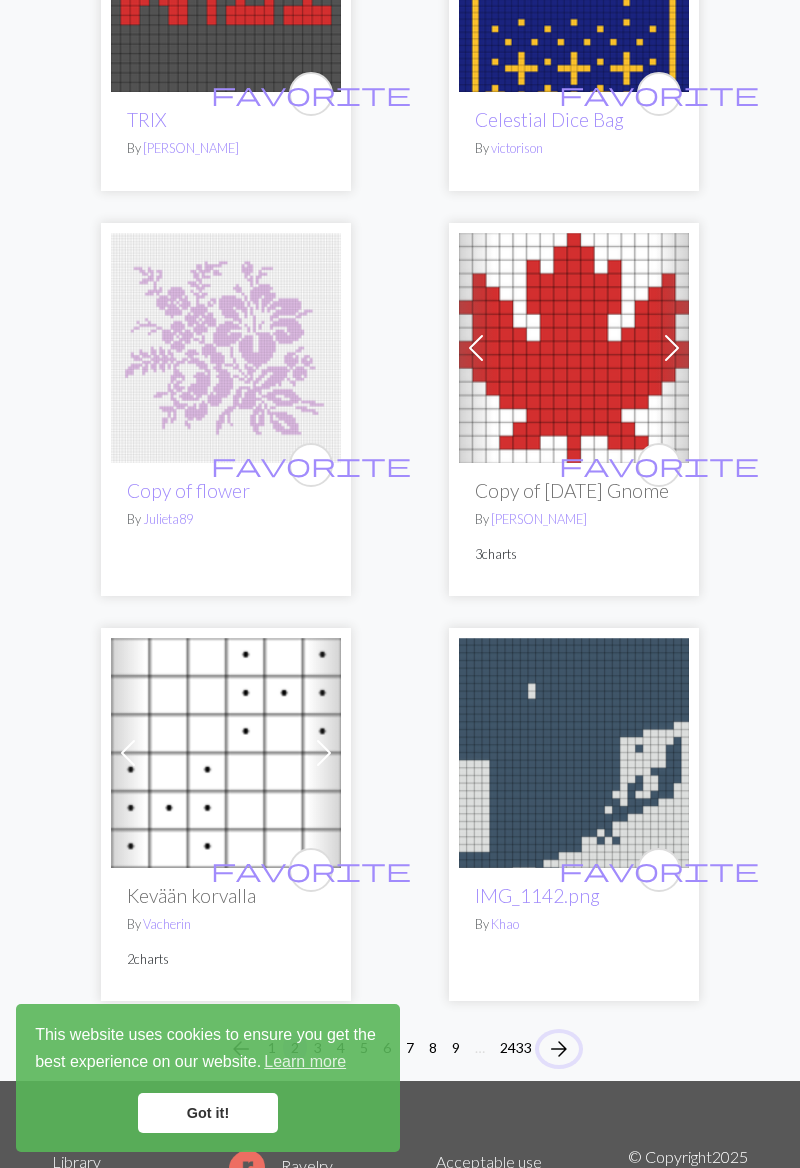 click on "arrow_forward" at bounding box center [559, 1049] 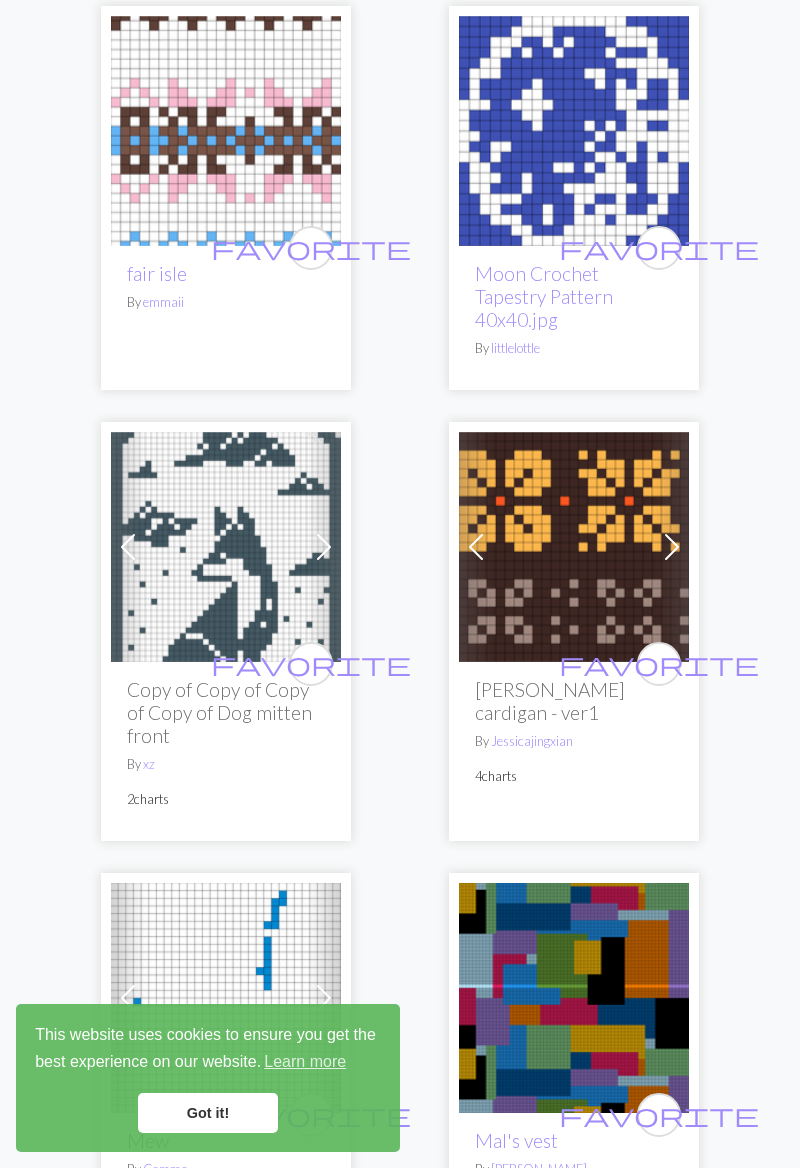 scroll, scrollTop: 4308, scrollLeft: 0, axis: vertical 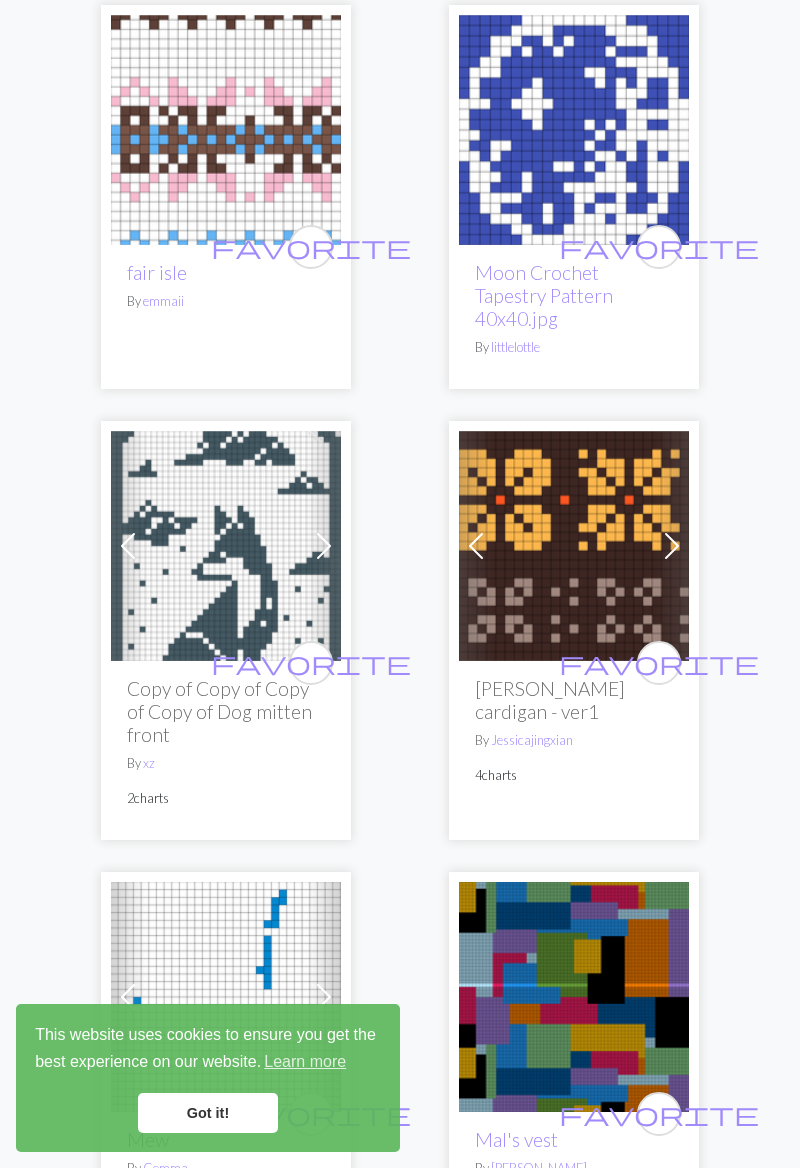 click at bounding box center [574, 546] 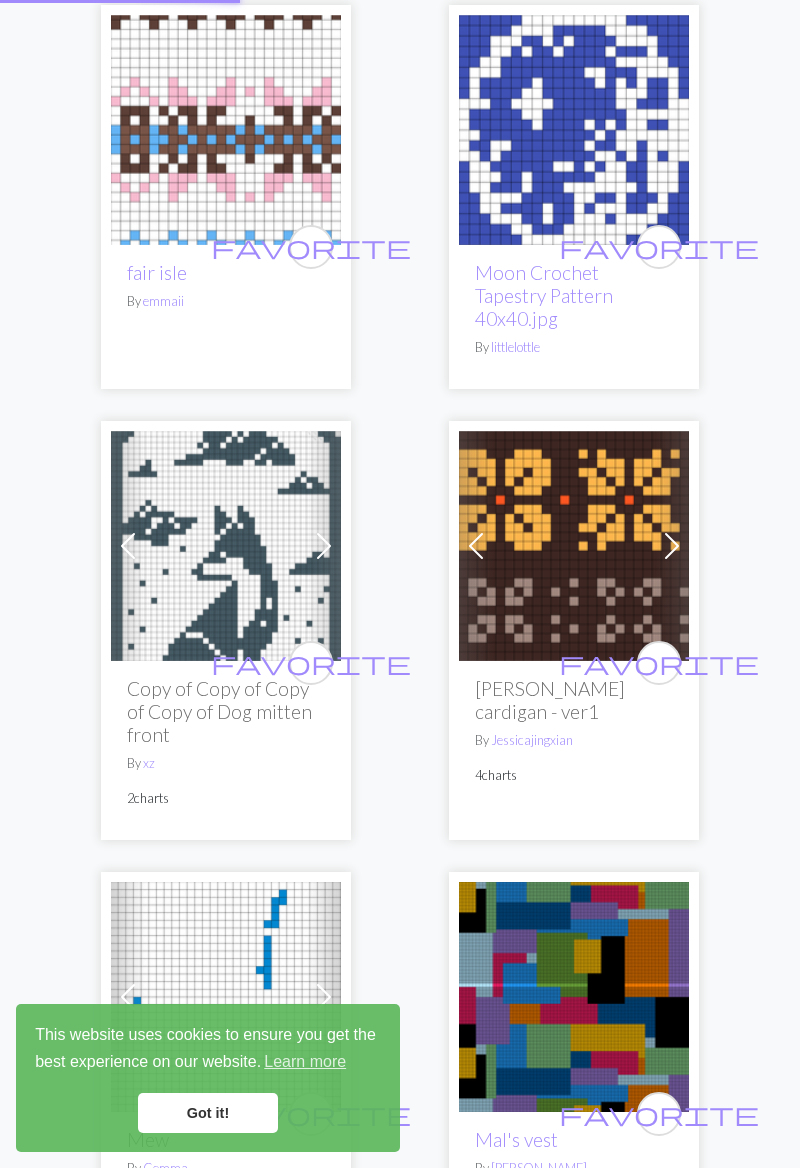 scroll, scrollTop: 0, scrollLeft: 0, axis: both 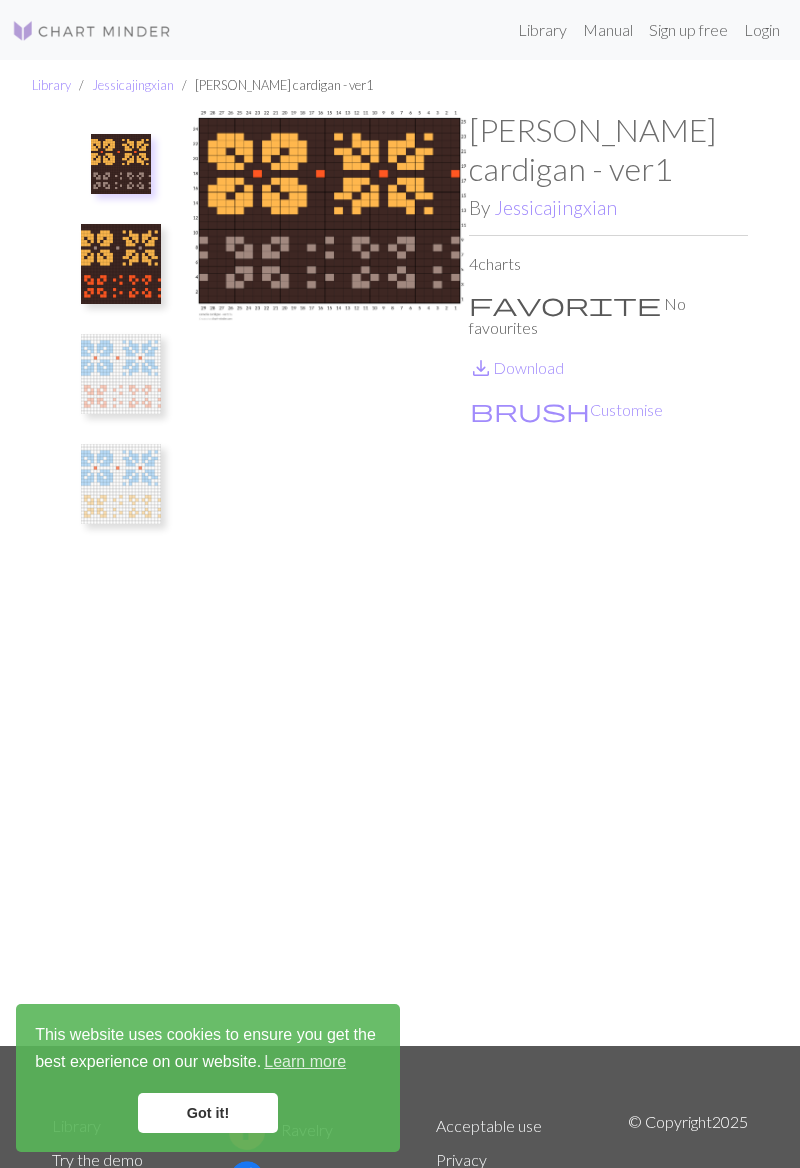 click at bounding box center (121, 264) 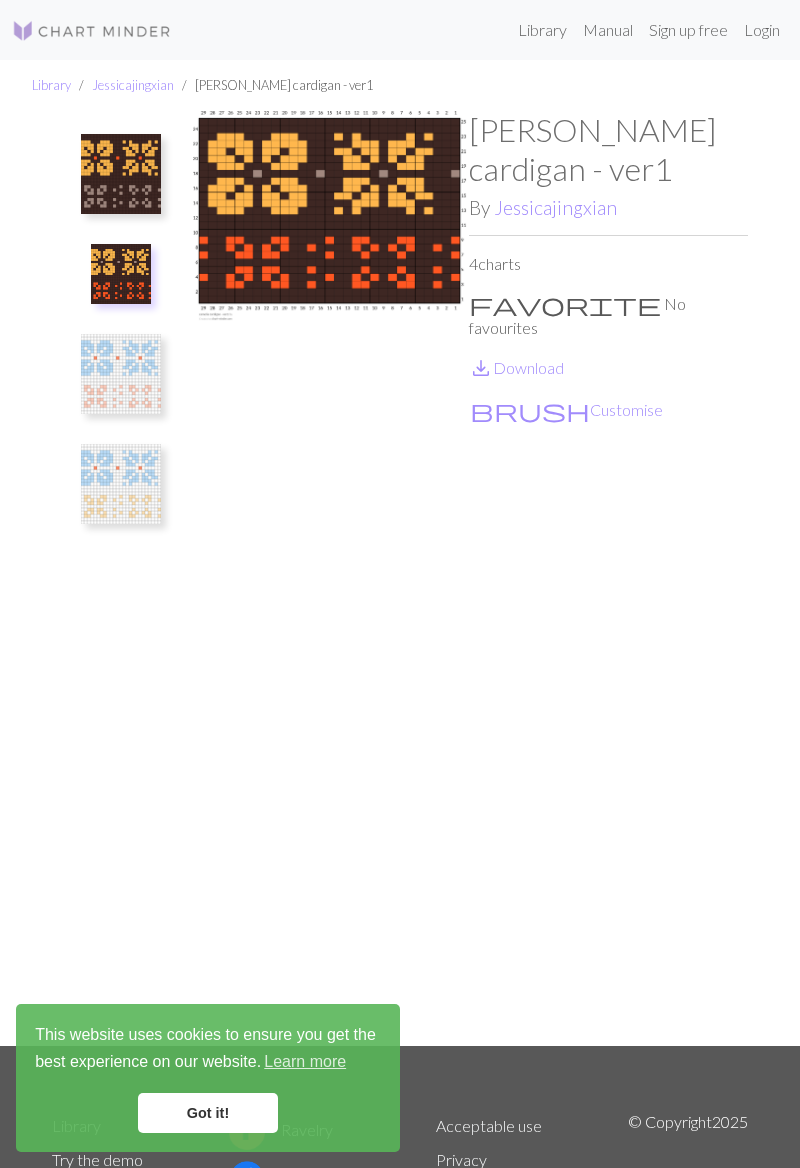 click at bounding box center (121, 174) 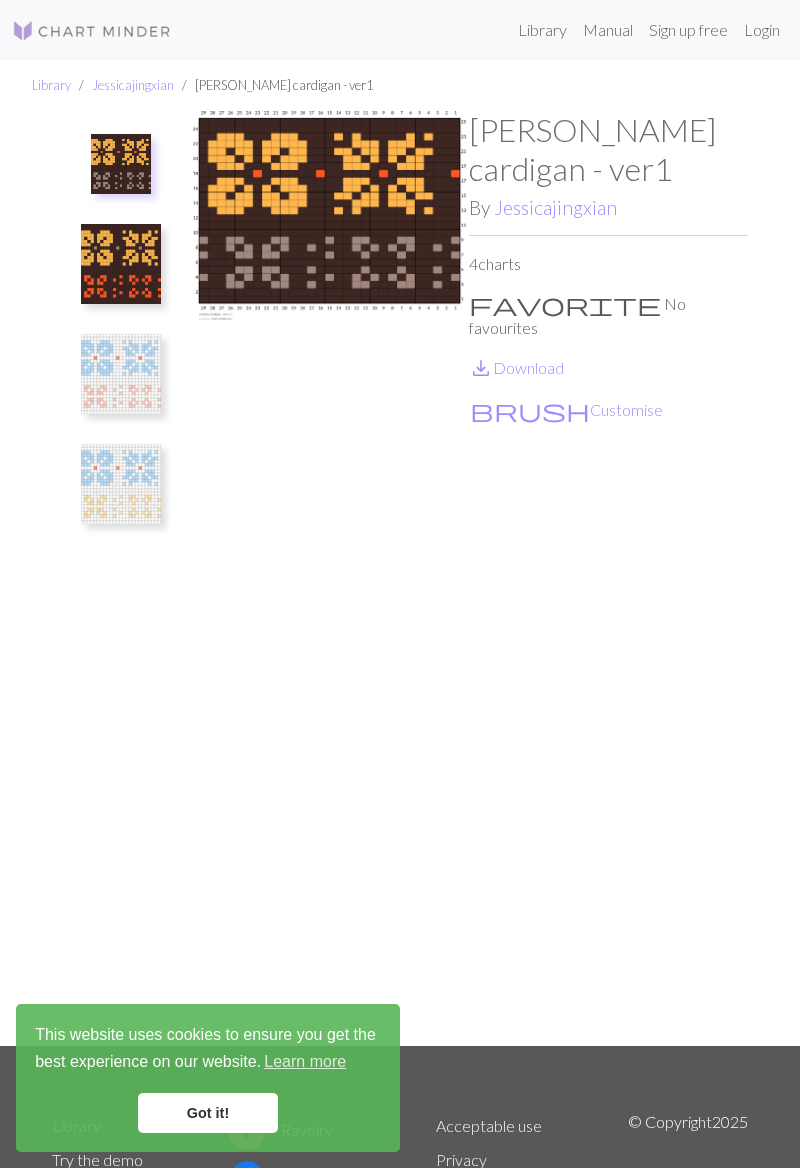 click at bounding box center (121, 264) 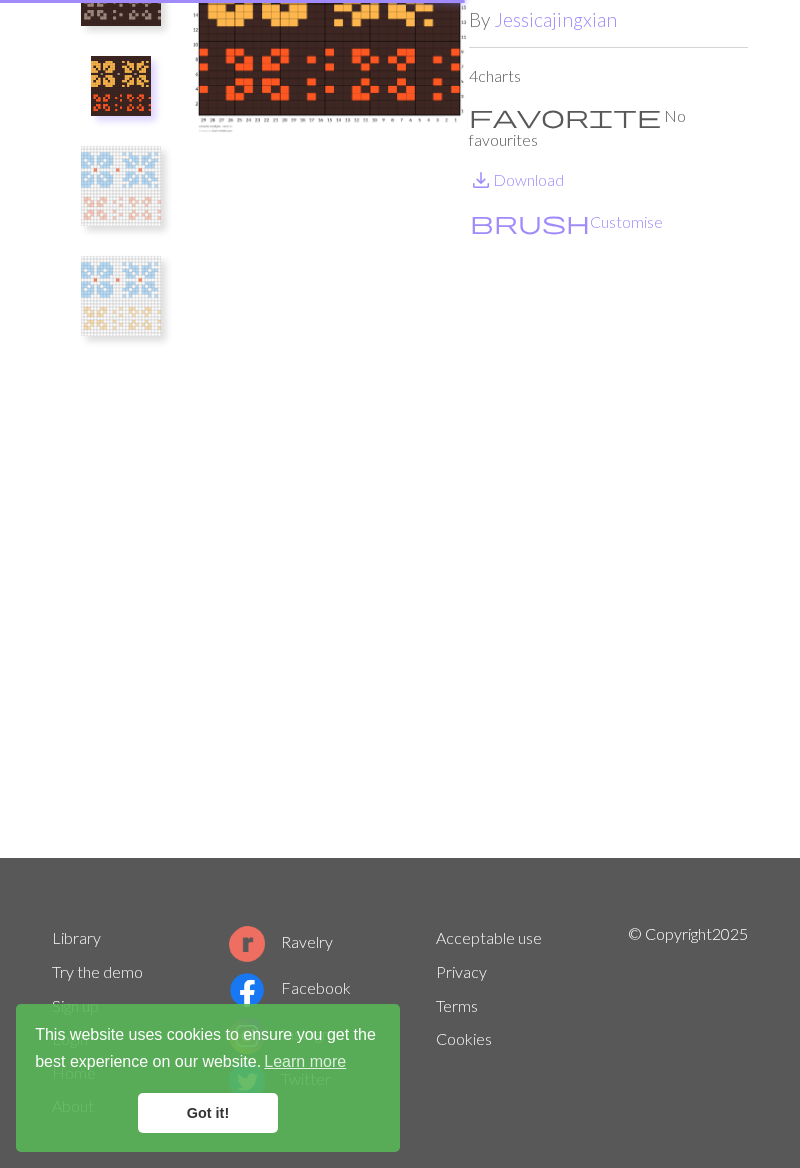 scroll, scrollTop: 0, scrollLeft: 0, axis: both 